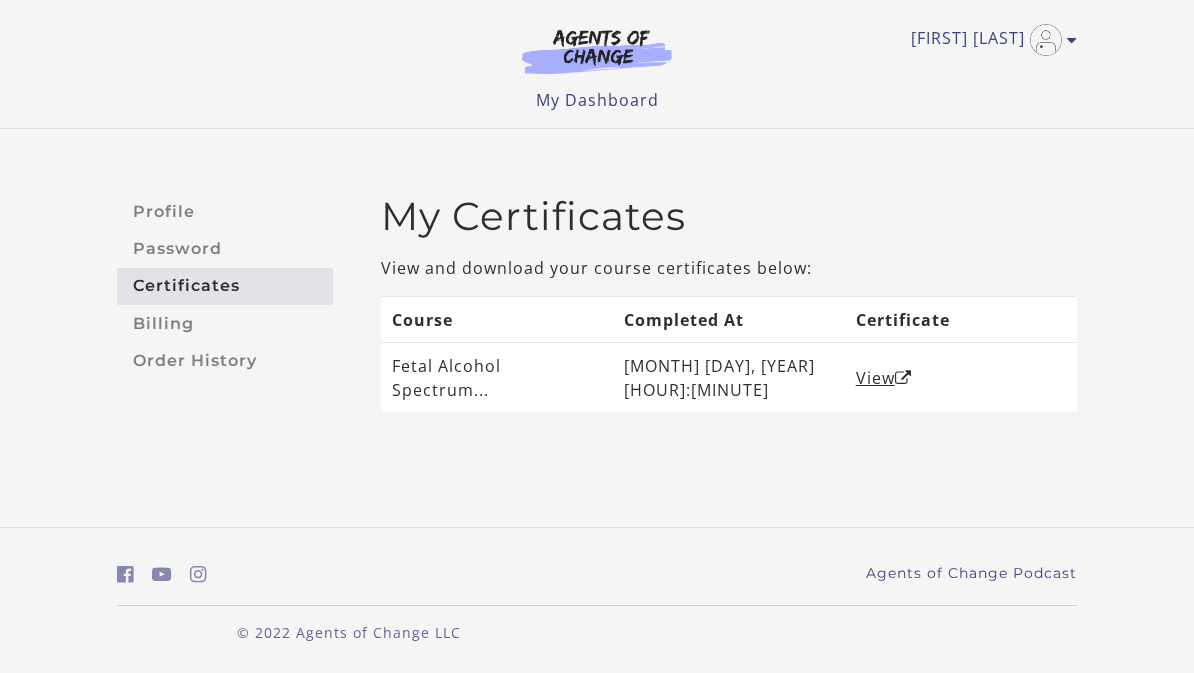 scroll, scrollTop: 0, scrollLeft: 0, axis: both 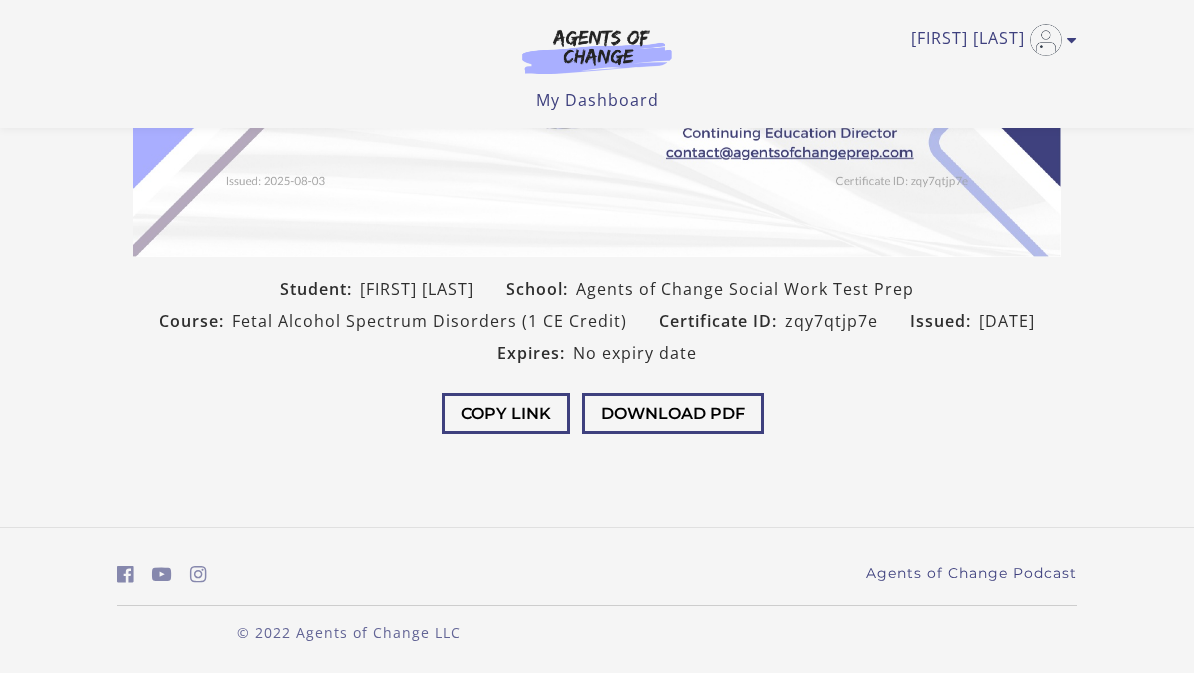 click on "Download PDF" at bounding box center (673, 413) 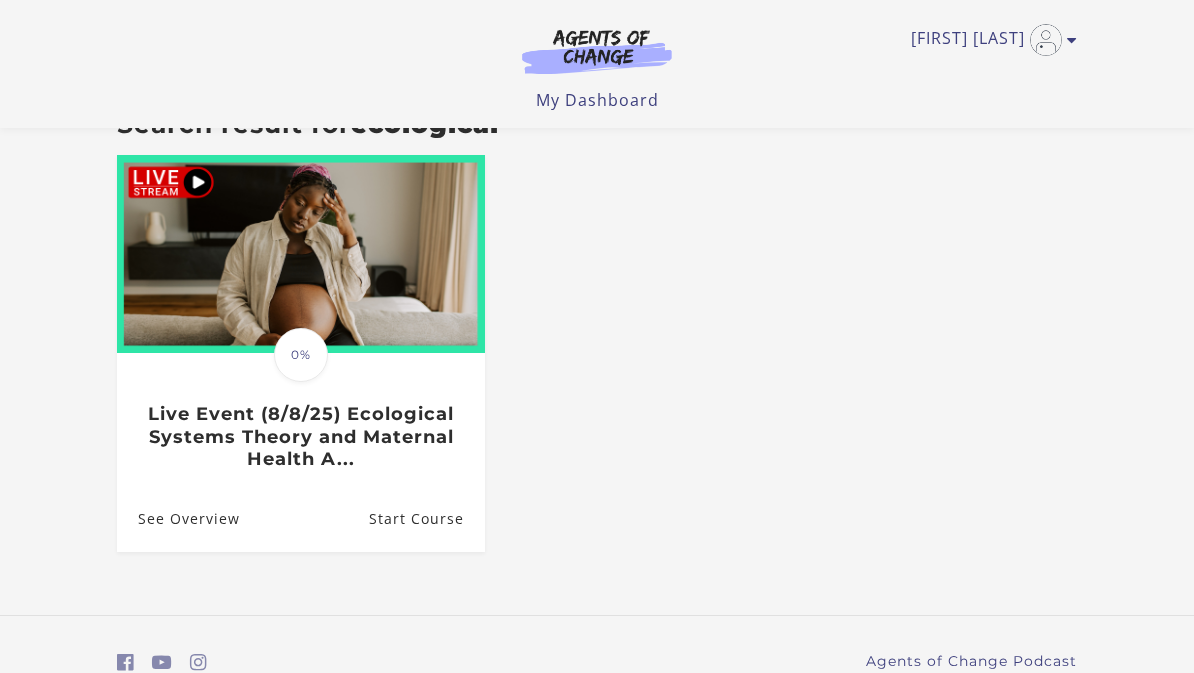 scroll, scrollTop: 0, scrollLeft: 0, axis: both 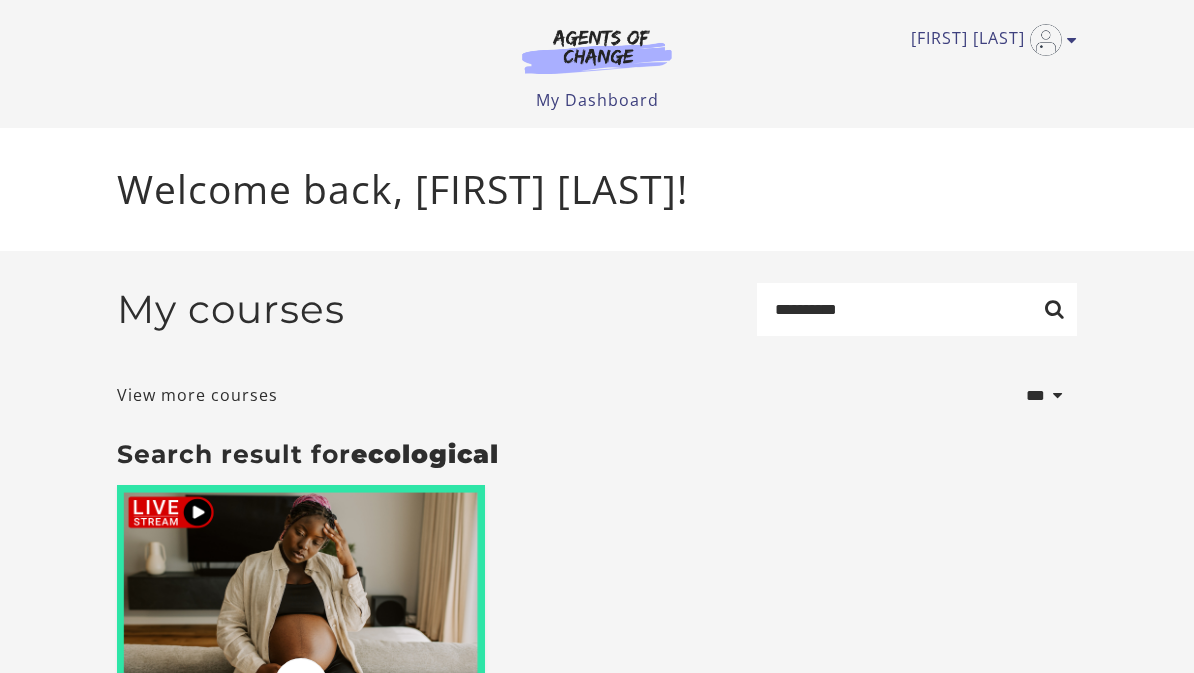 click on "My Dashboard" at bounding box center (597, 100) 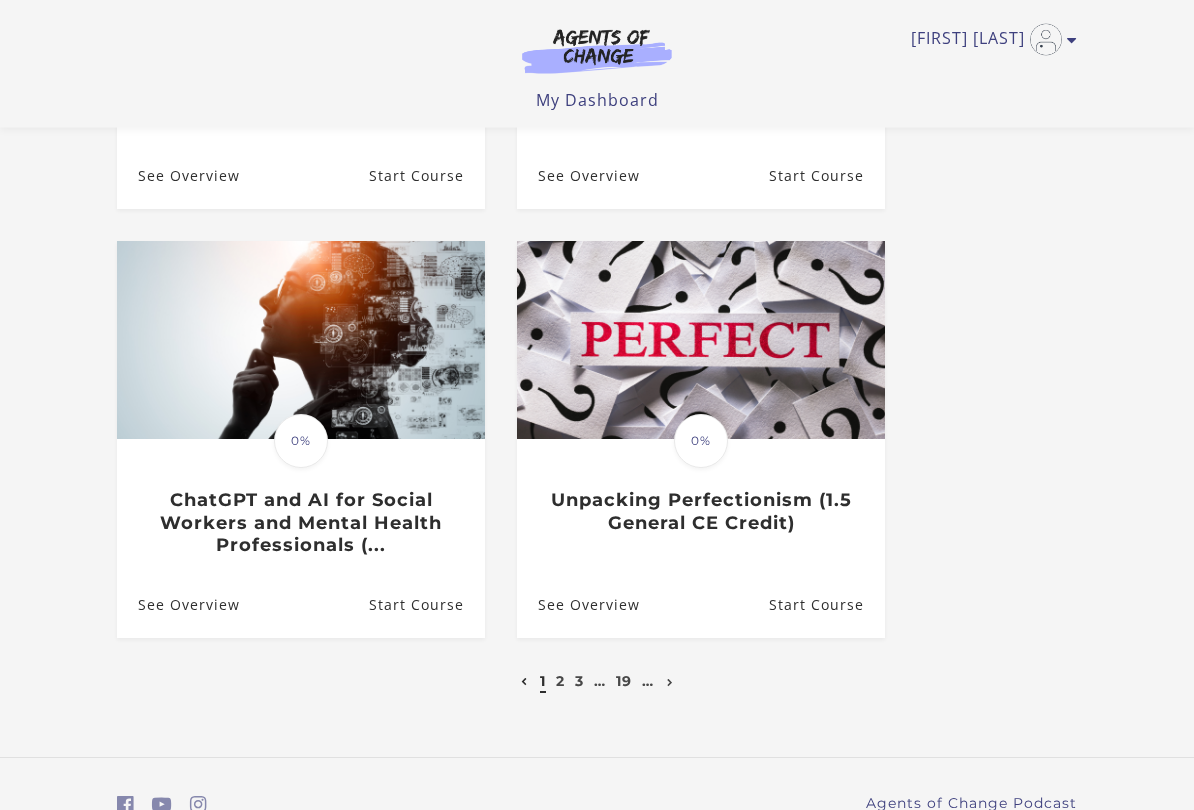scroll, scrollTop: 882, scrollLeft: 0, axis: vertical 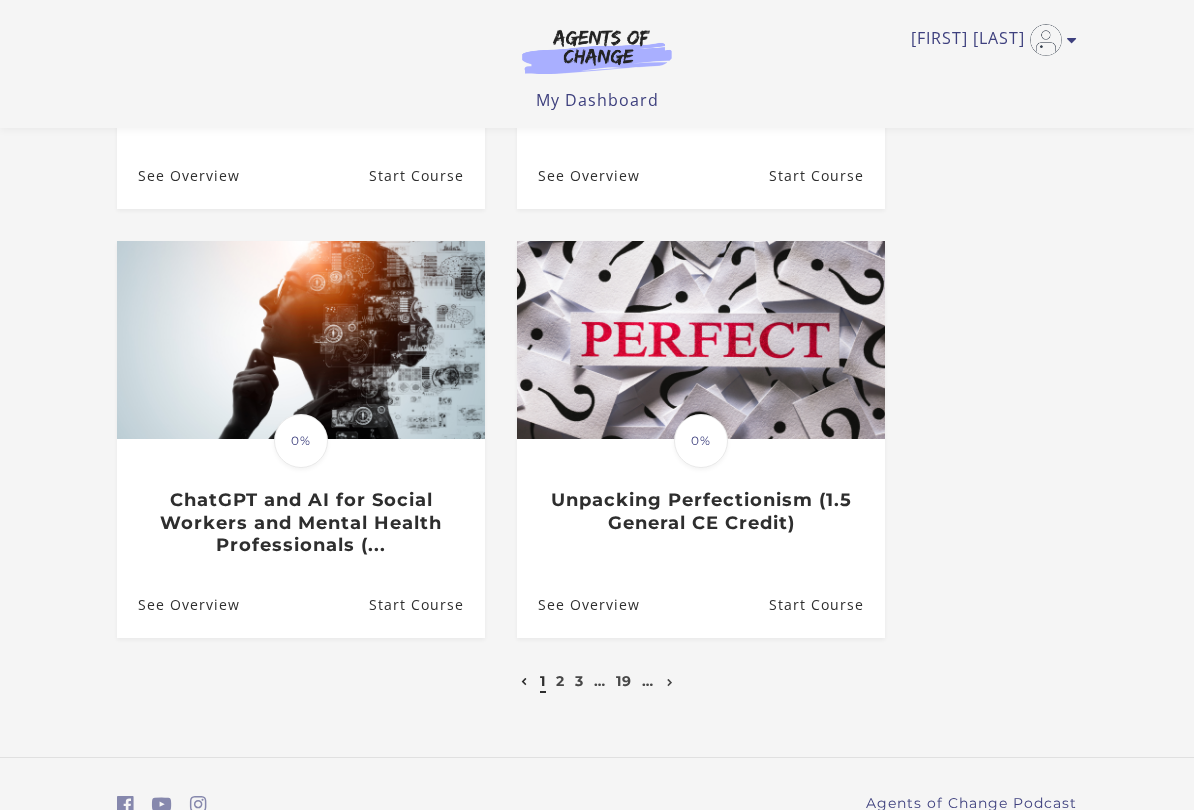 click on "2" at bounding box center (560, 681) 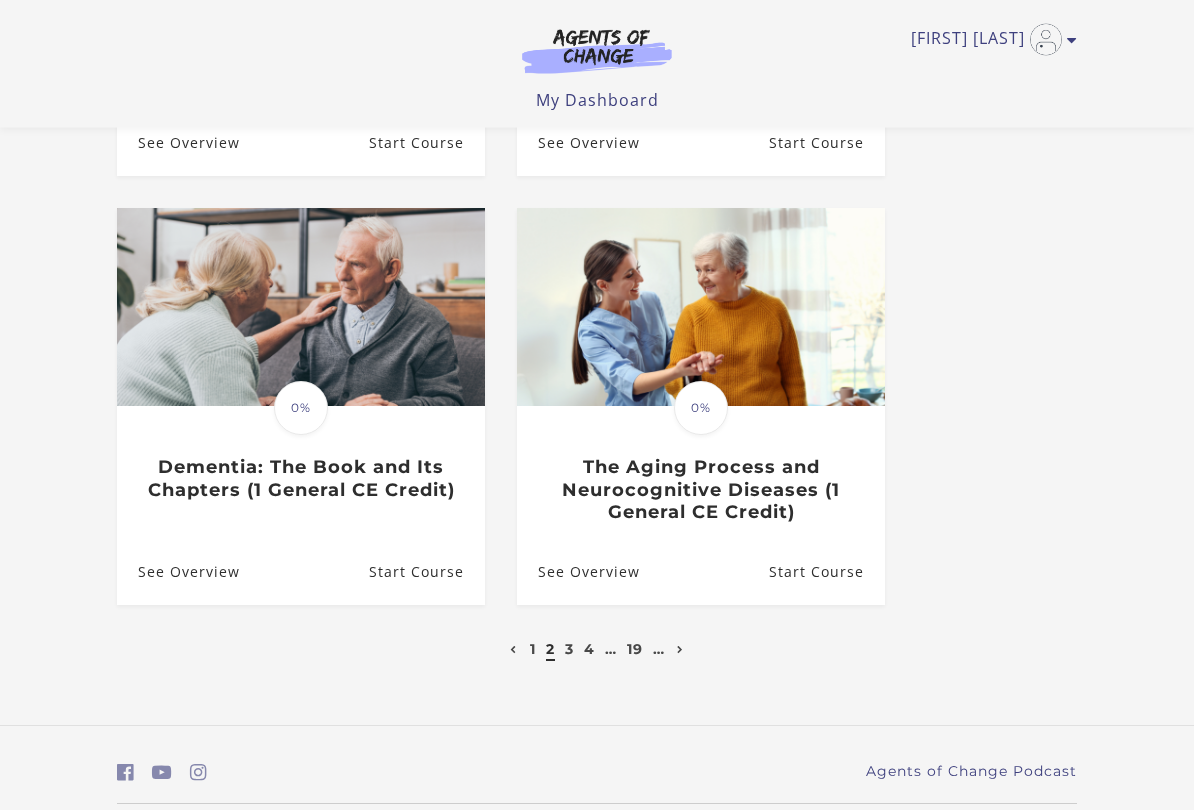 scroll, scrollTop: 937, scrollLeft: 0, axis: vertical 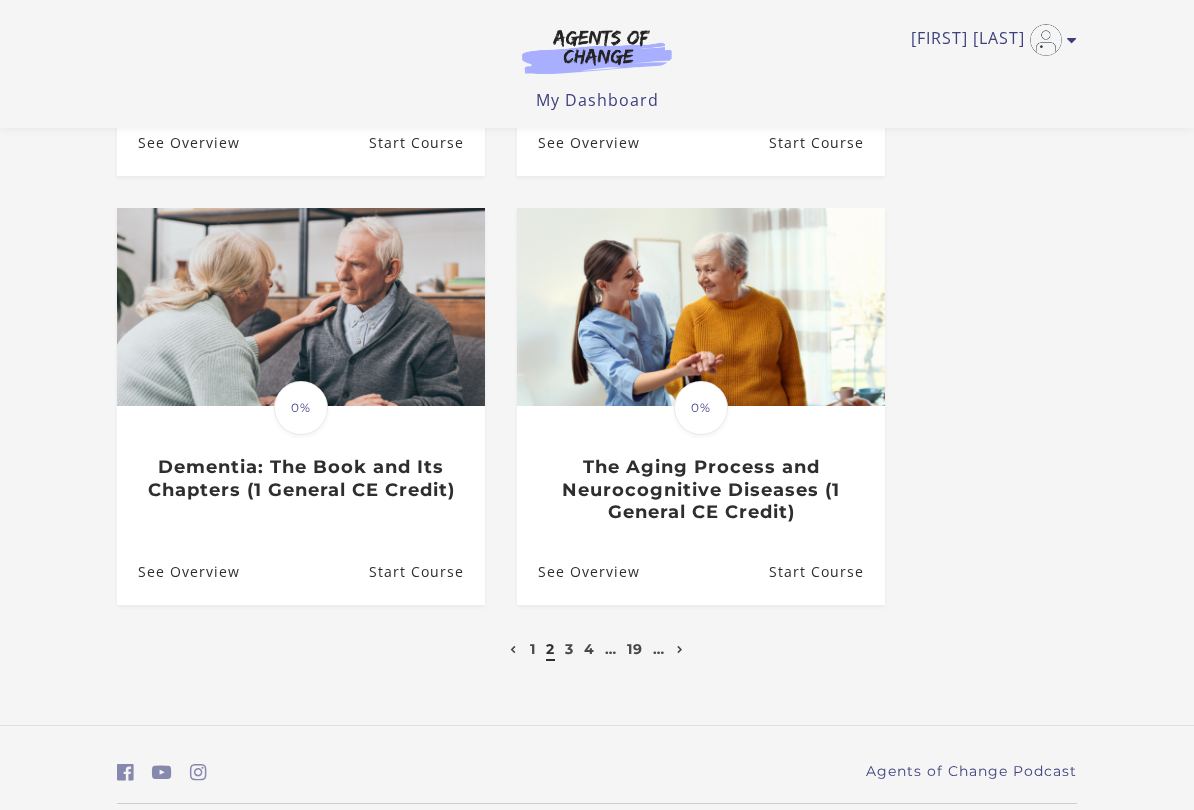 click on "3" at bounding box center (569, 649) 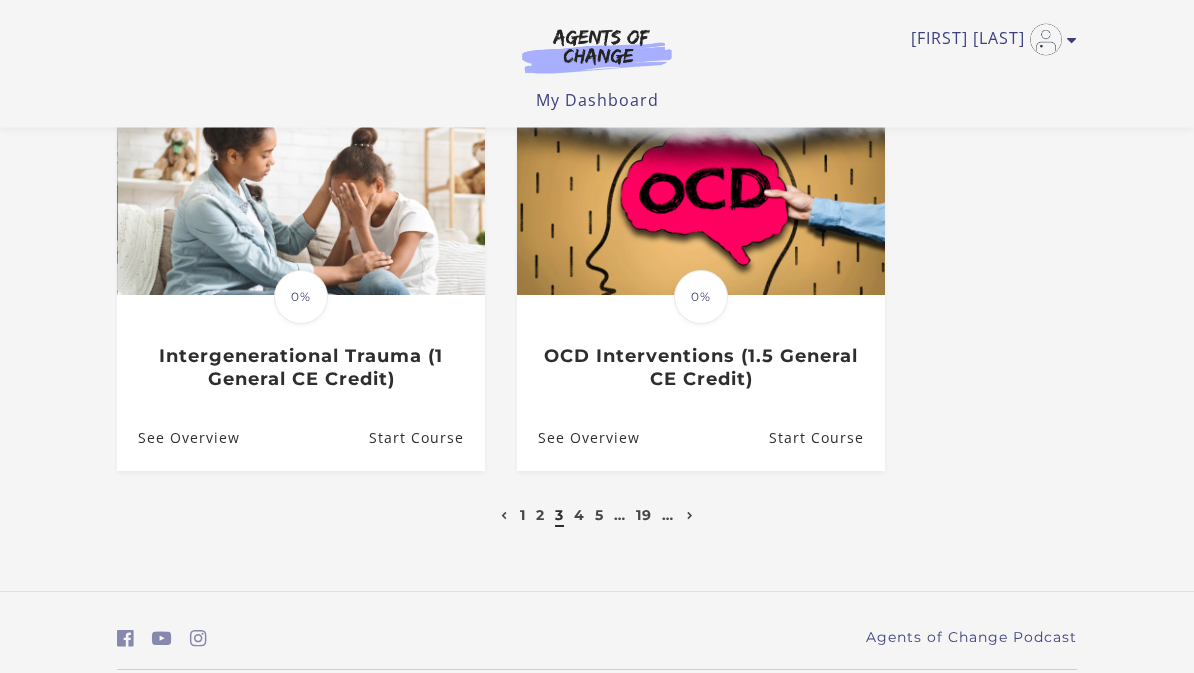 scroll, scrollTop: 1026, scrollLeft: 0, axis: vertical 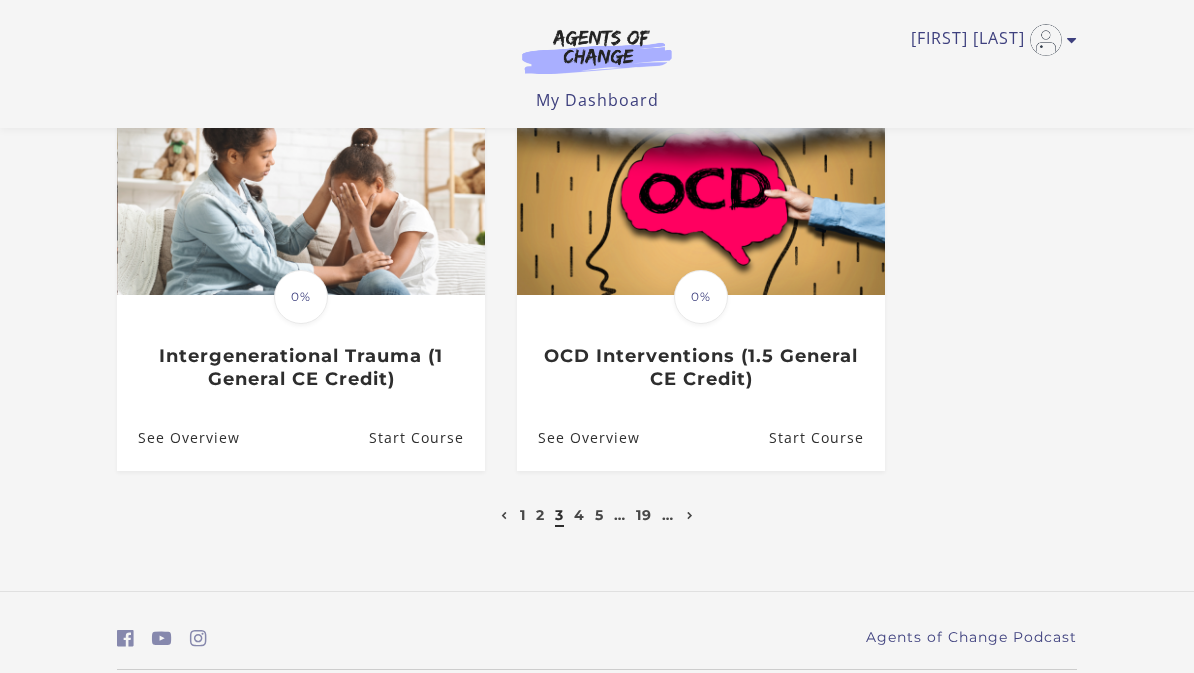 click on "4" at bounding box center [579, 515] 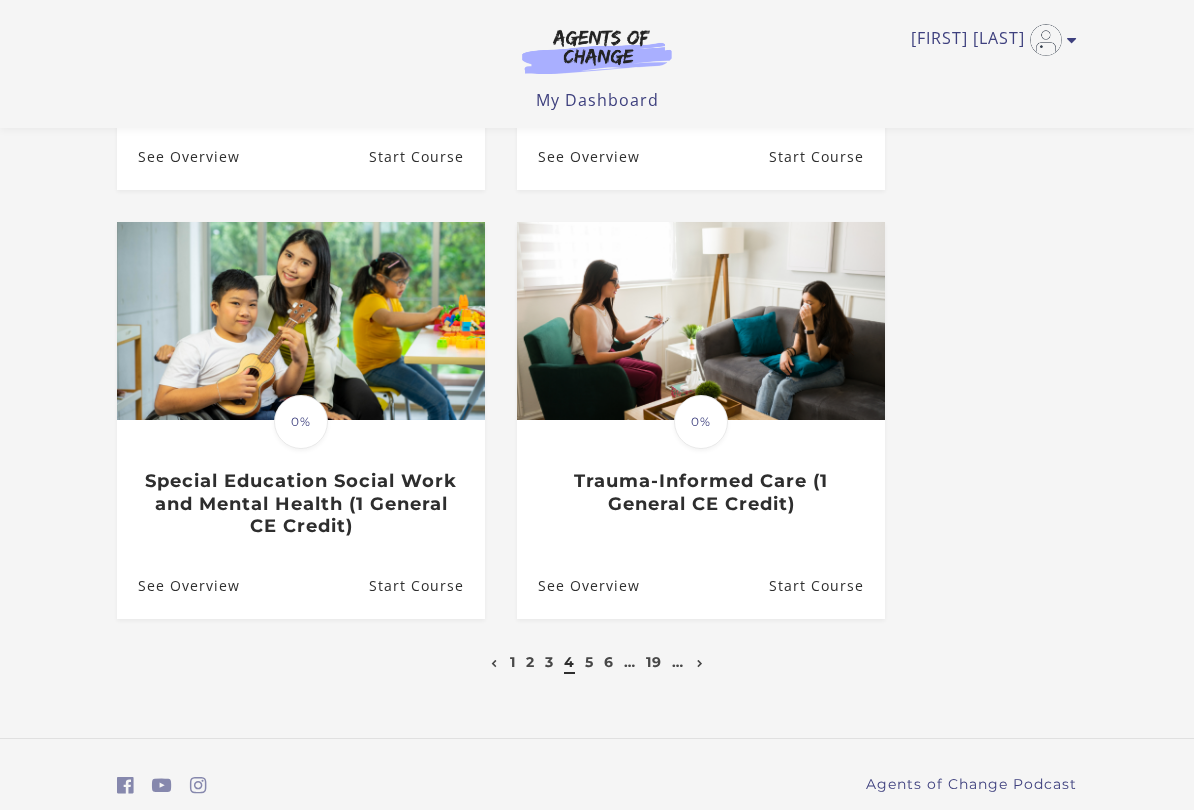 scroll, scrollTop: 950, scrollLeft: 0, axis: vertical 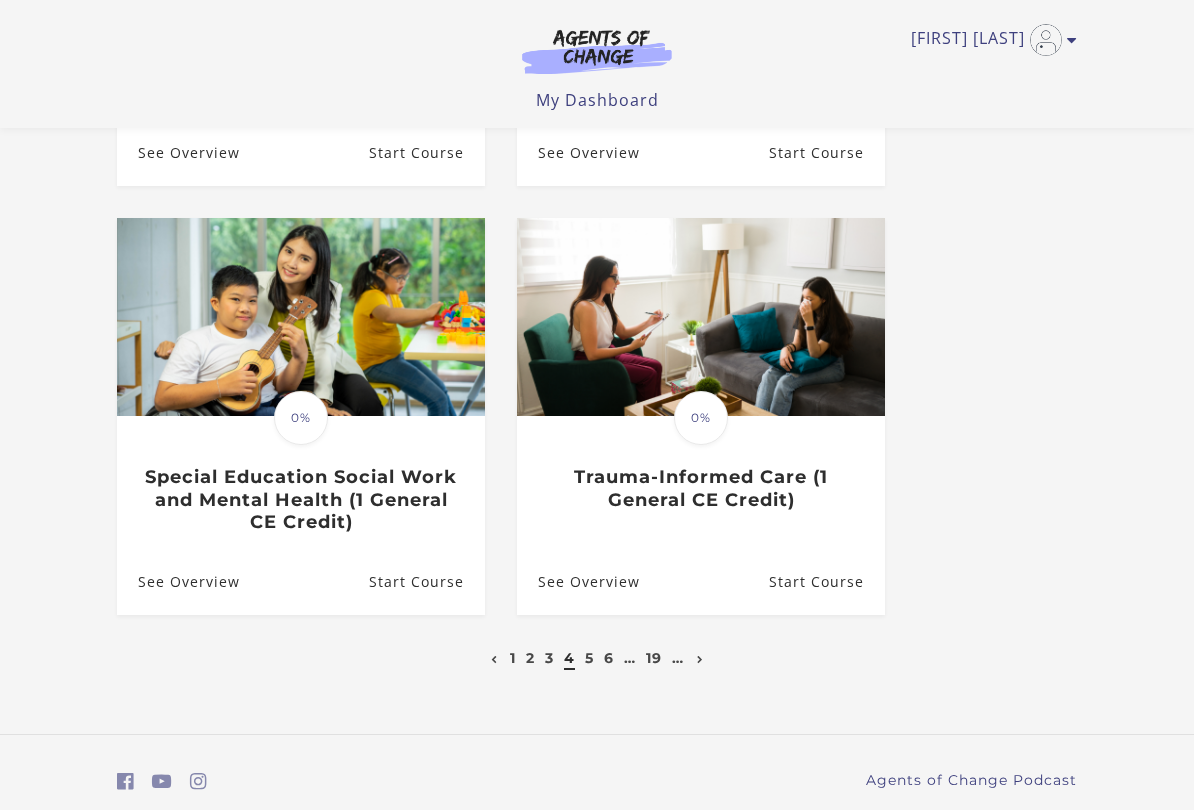 click on "5" at bounding box center [589, 658] 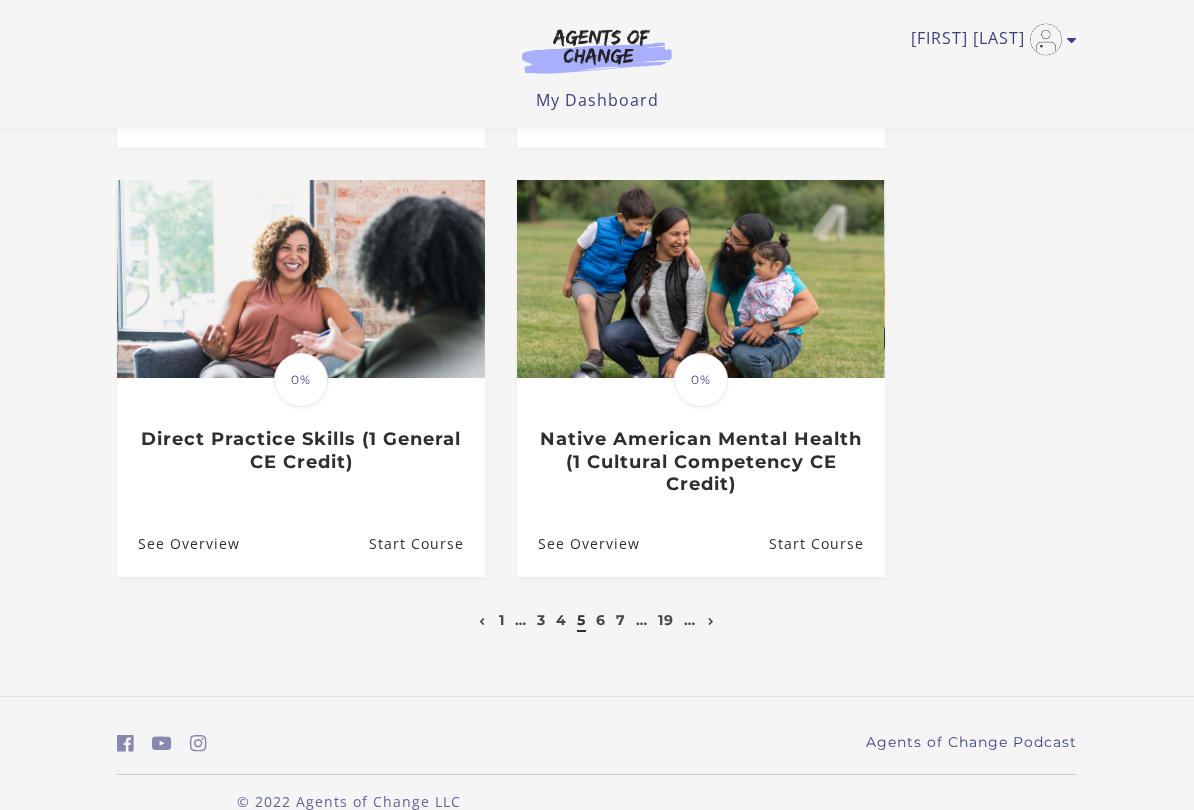 scroll, scrollTop: 988, scrollLeft: 0, axis: vertical 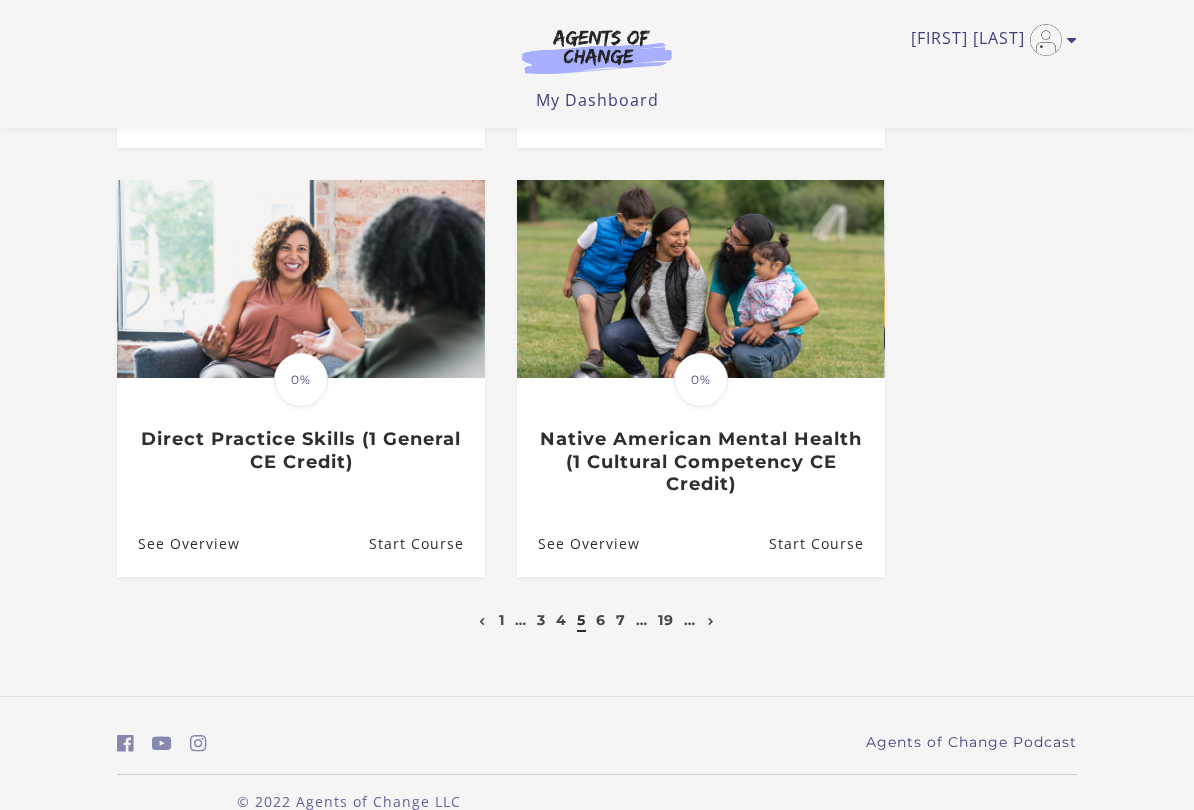 click on "6" at bounding box center (601, 620) 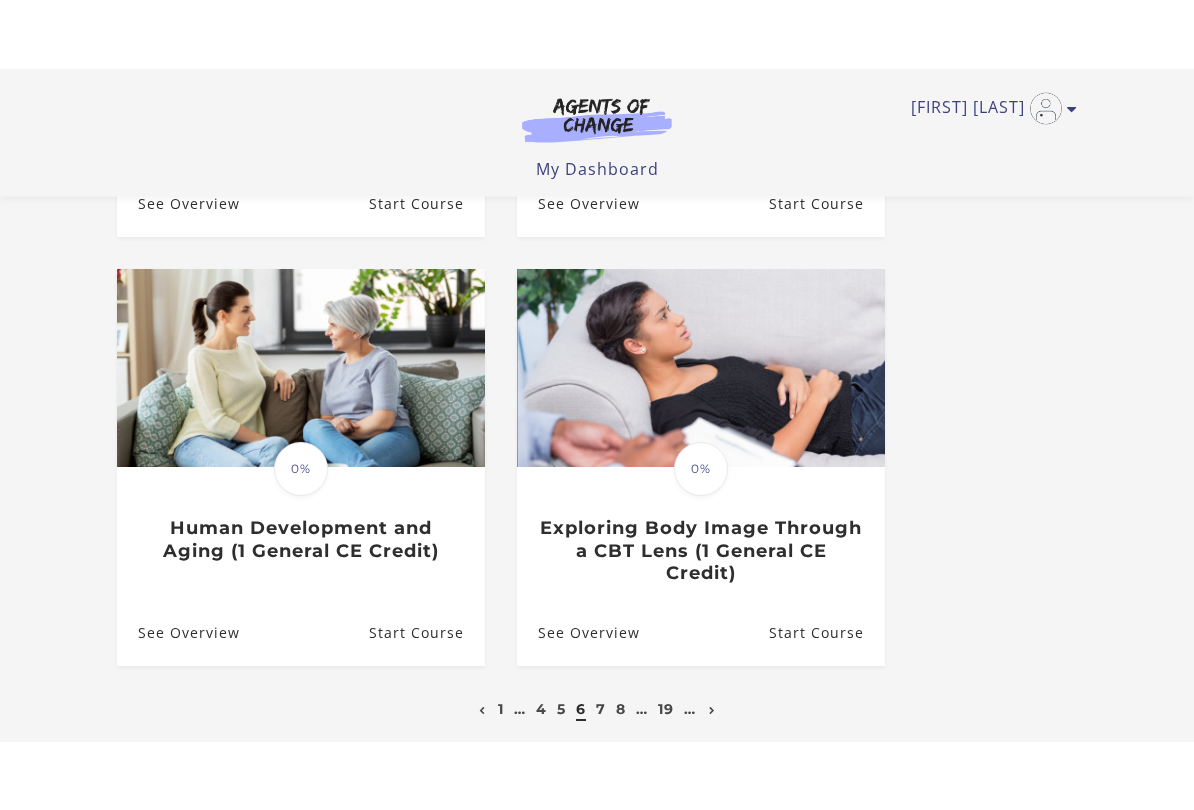scroll, scrollTop: 968, scrollLeft: 0, axis: vertical 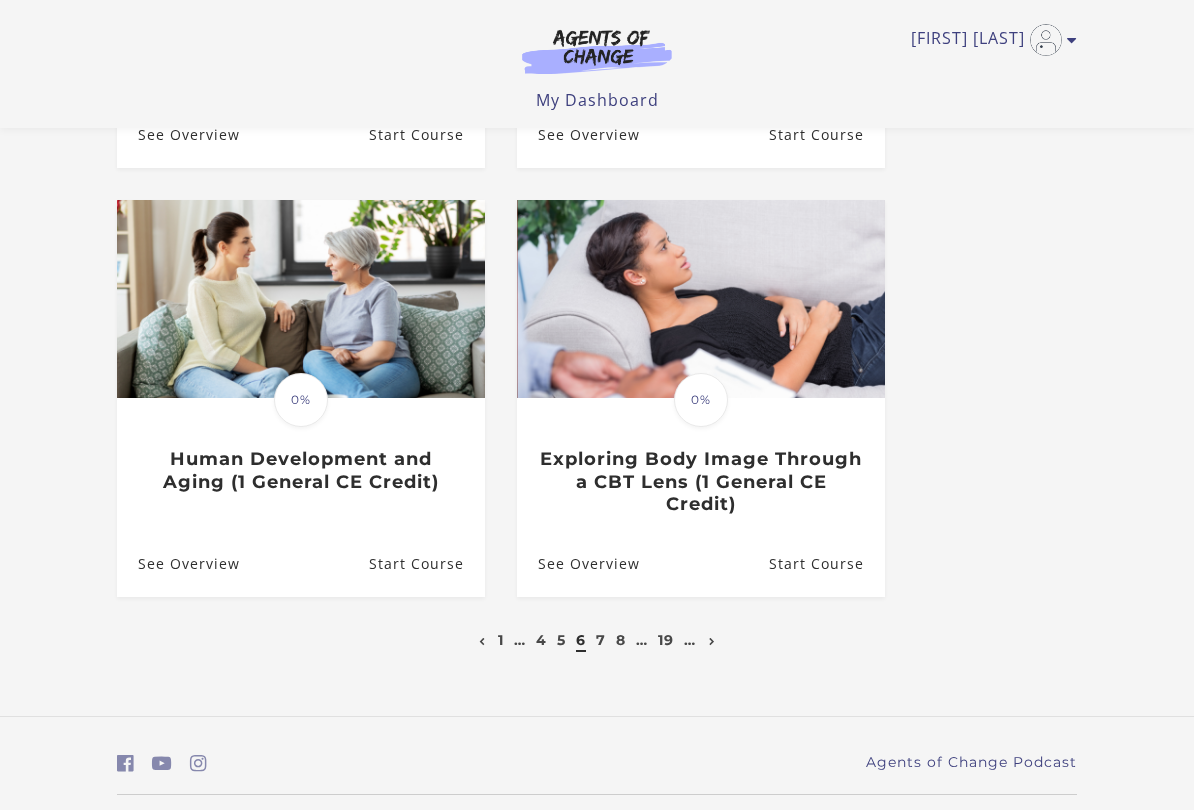 click on "7" at bounding box center (601, 640) 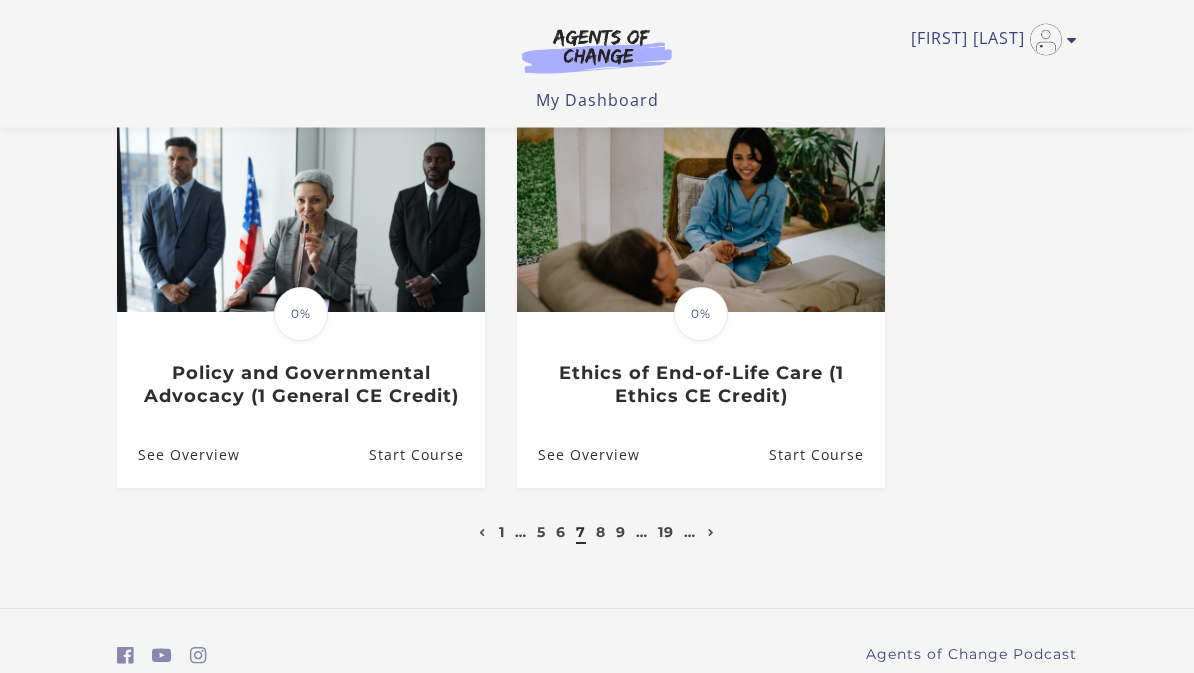 scroll, scrollTop: 1054, scrollLeft: 0, axis: vertical 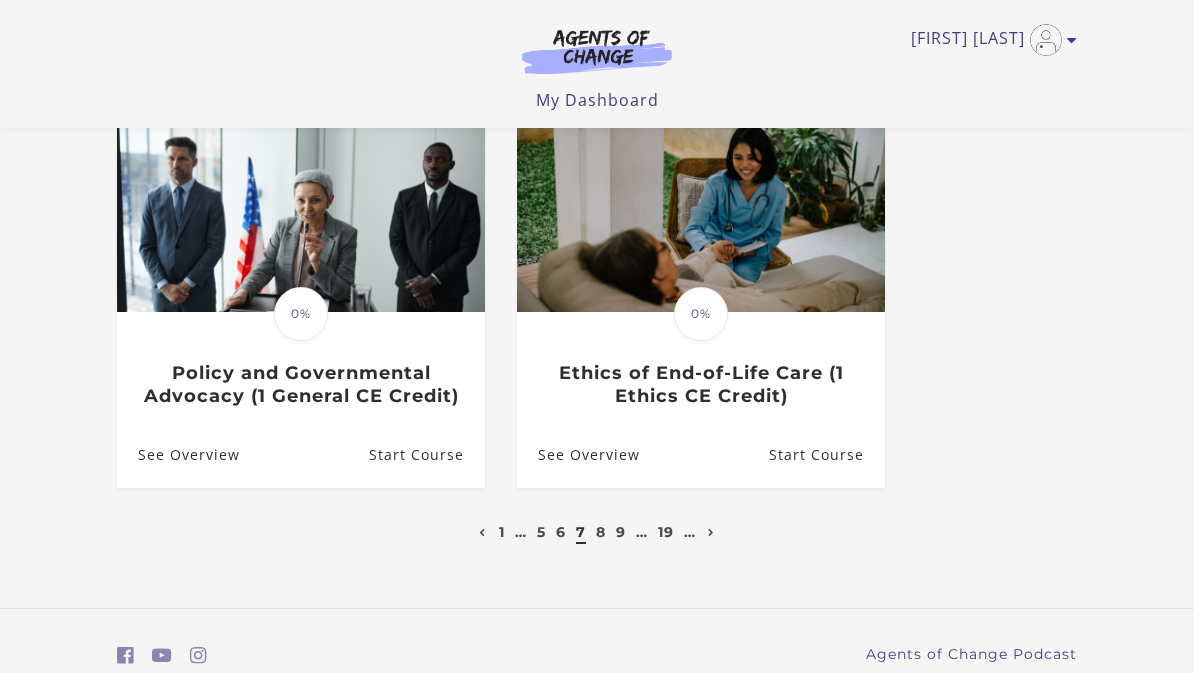 click on "8" at bounding box center (601, 532) 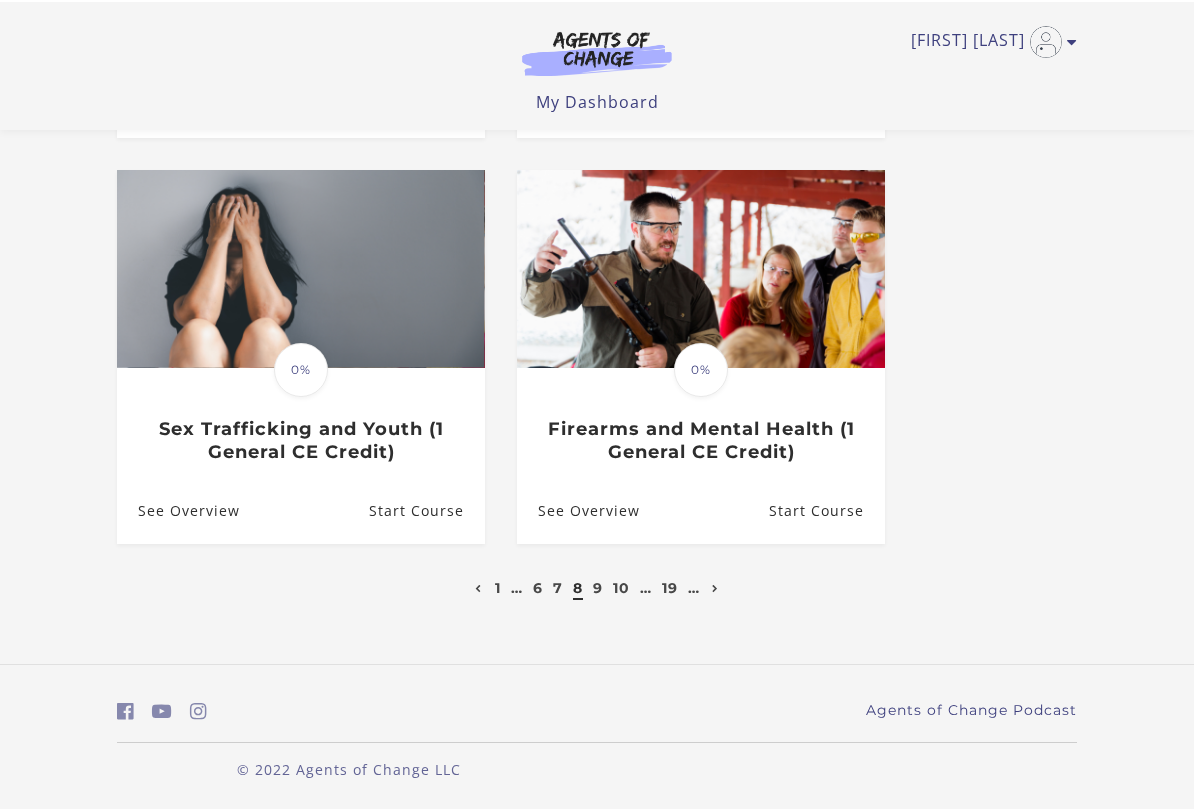 scroll, scrollTop: 997, scrollLeft: 0, axis: vertical 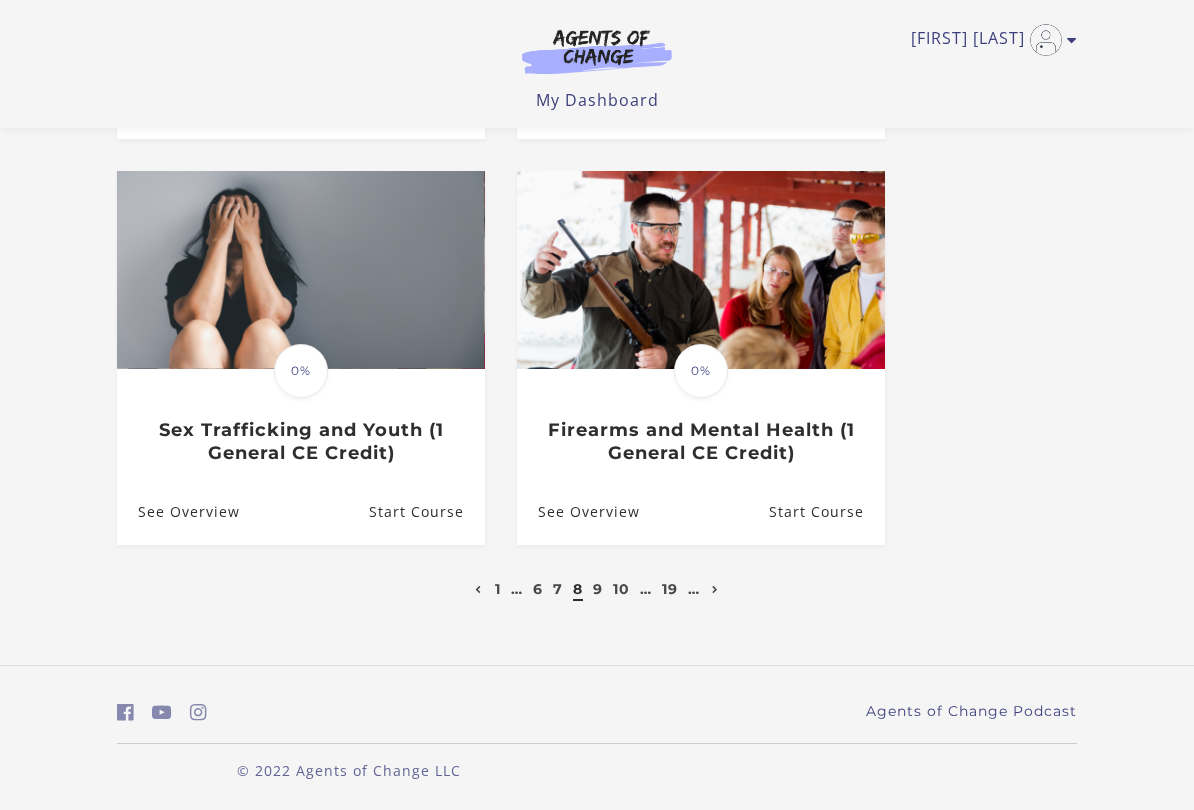 click on "9" at bounding box center [598, 589] 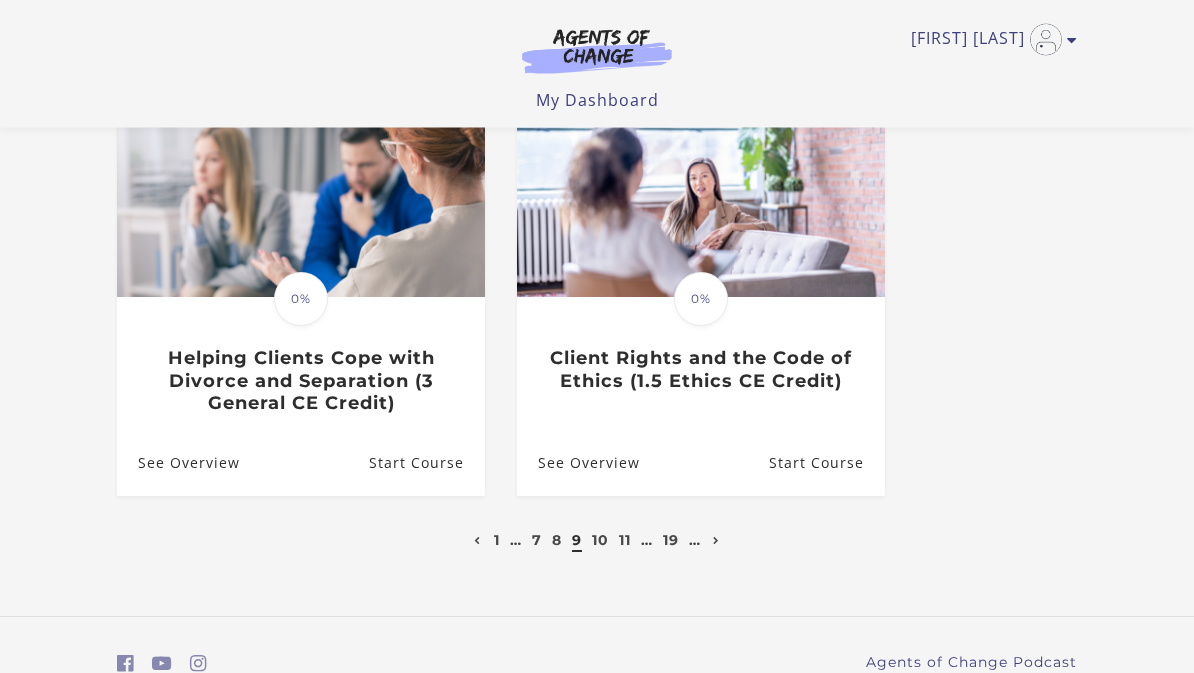scroll, scrollTop: 1099, scrollLeft: 0, axis: vertical 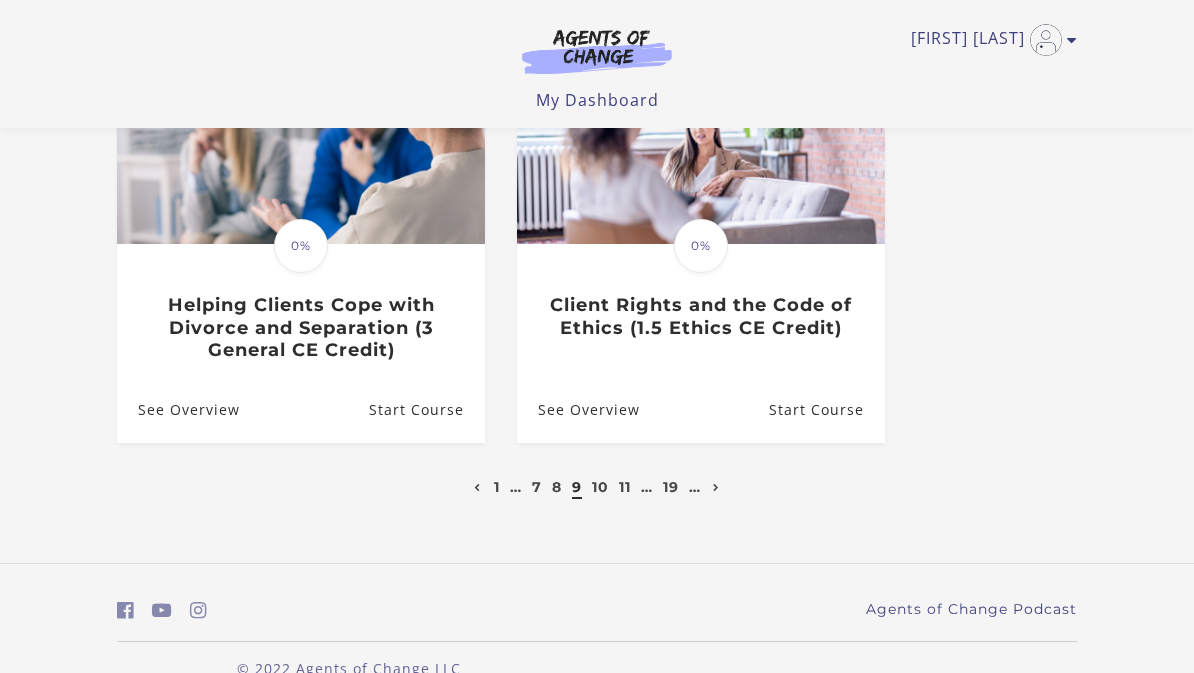 click on "Start Course" at bounding box center (427, 410) 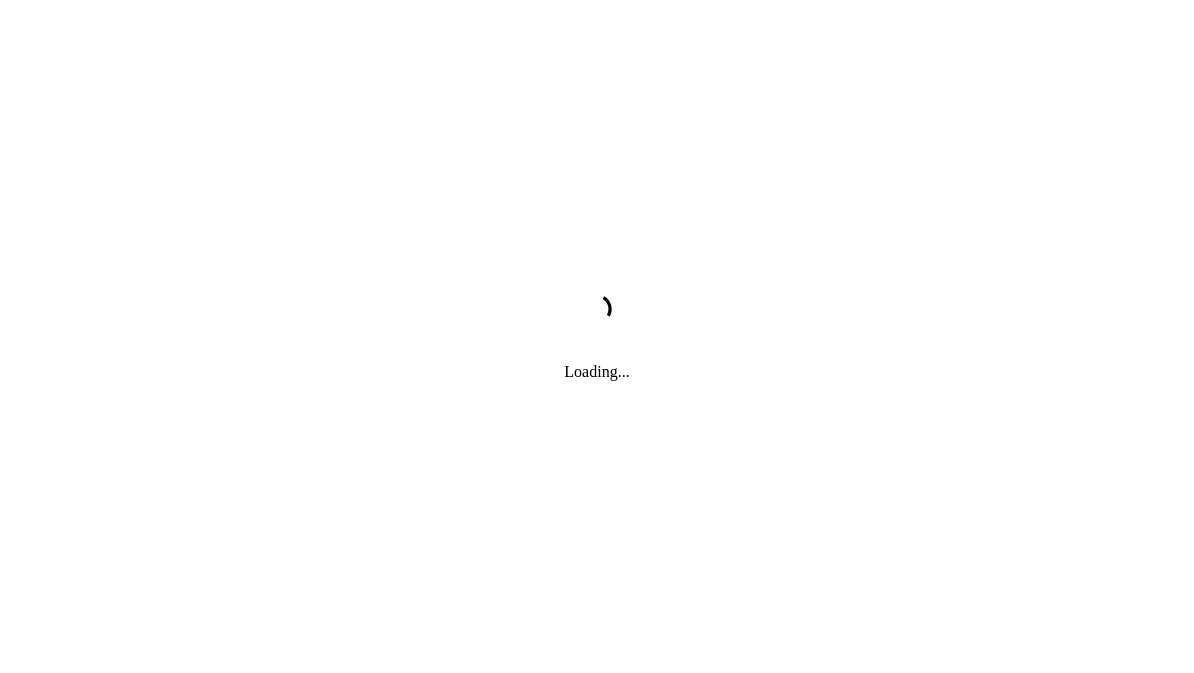 scroll, scrollTop: 0, scrollLeft: 0, axis: both 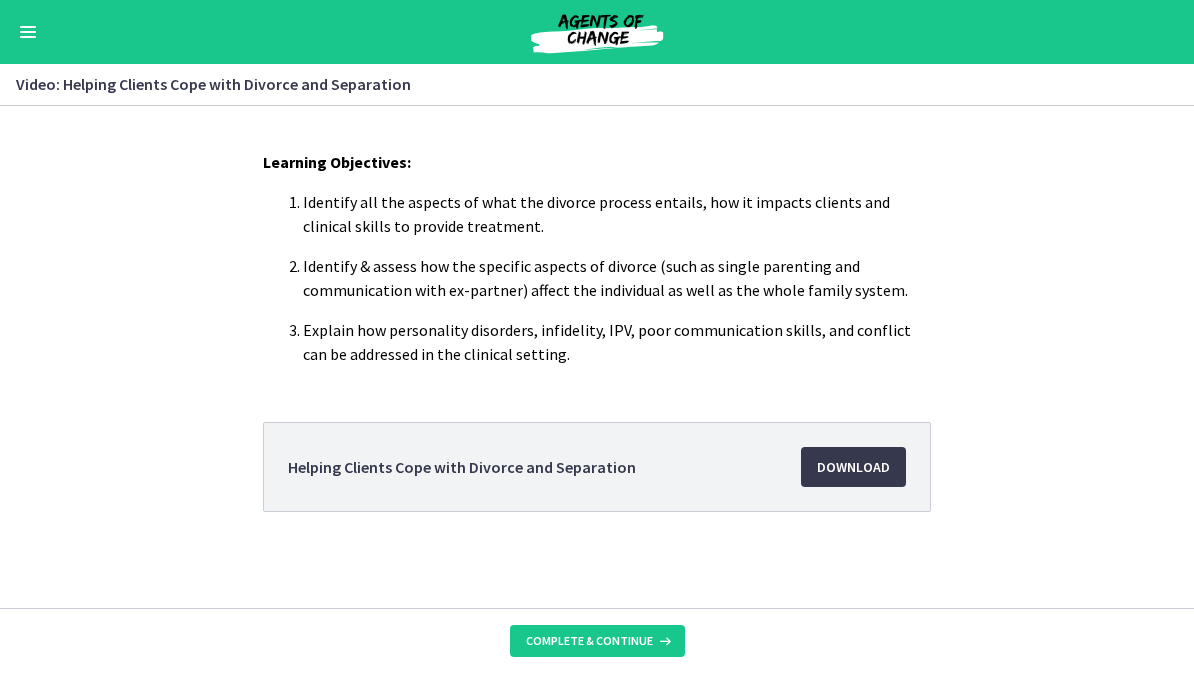 click on "Download
Opens in a new window" at bounding box center [853, 467] 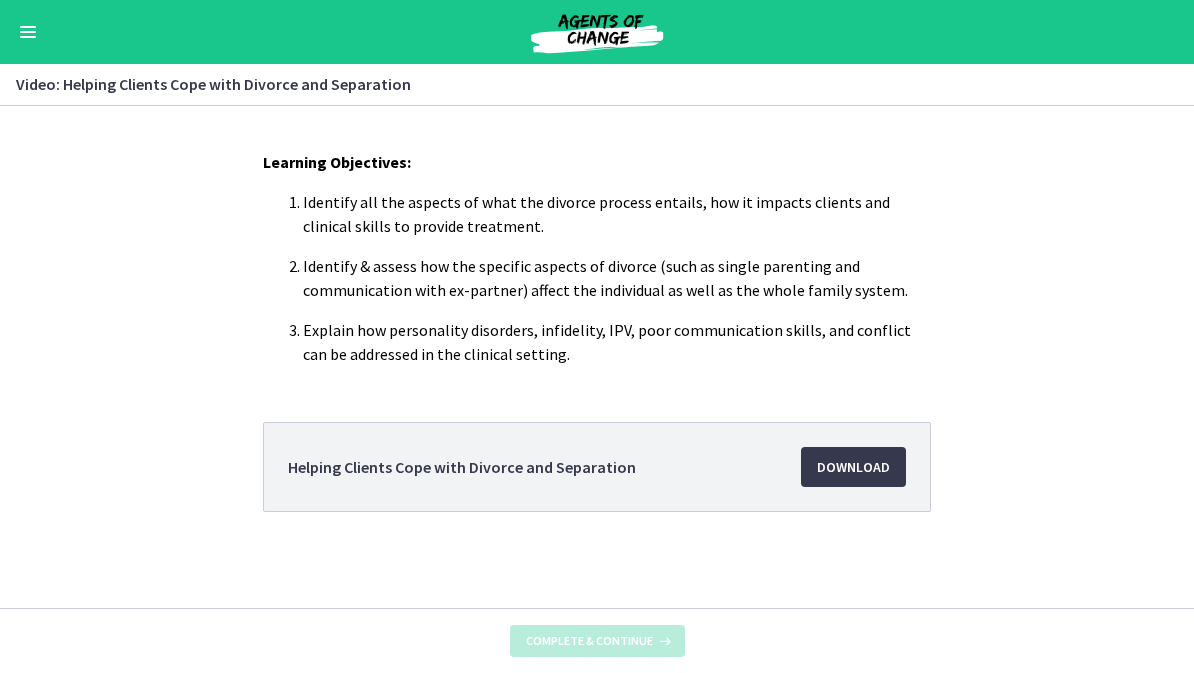 scroll, scrollTop: 0, scrollLeft: 0, axis: both 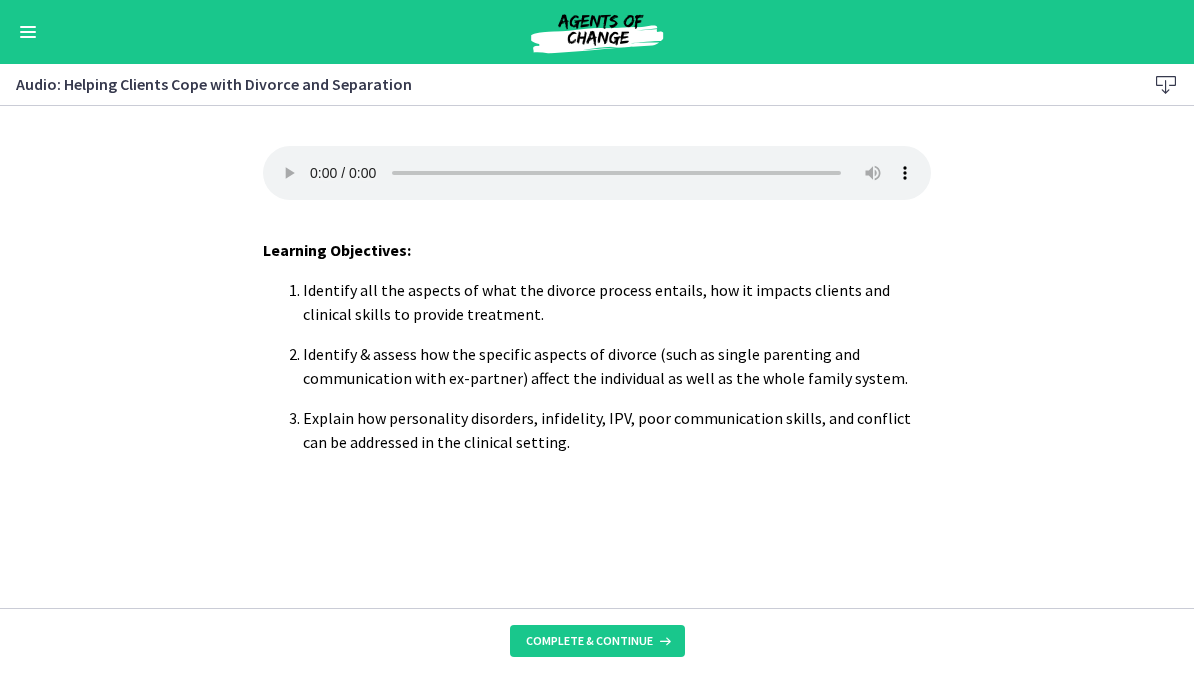 click on "Your browser doesn't support the audio element. Download it
here" at bounding box center [597, 173] 